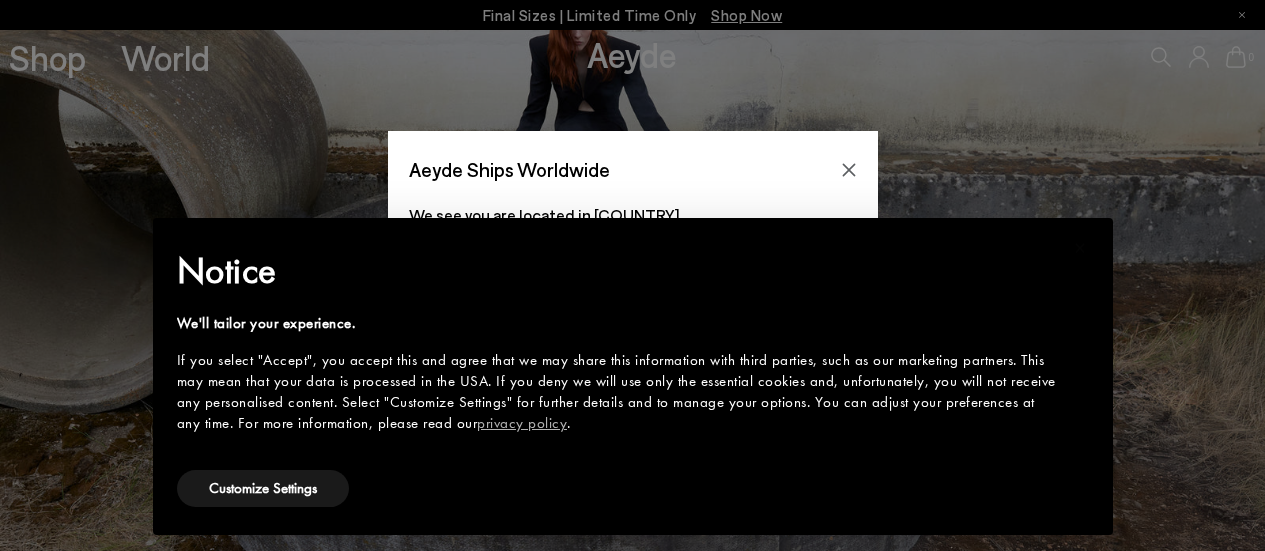 scroll, scrollTop: 0, scrollLeft: 0, axis: both 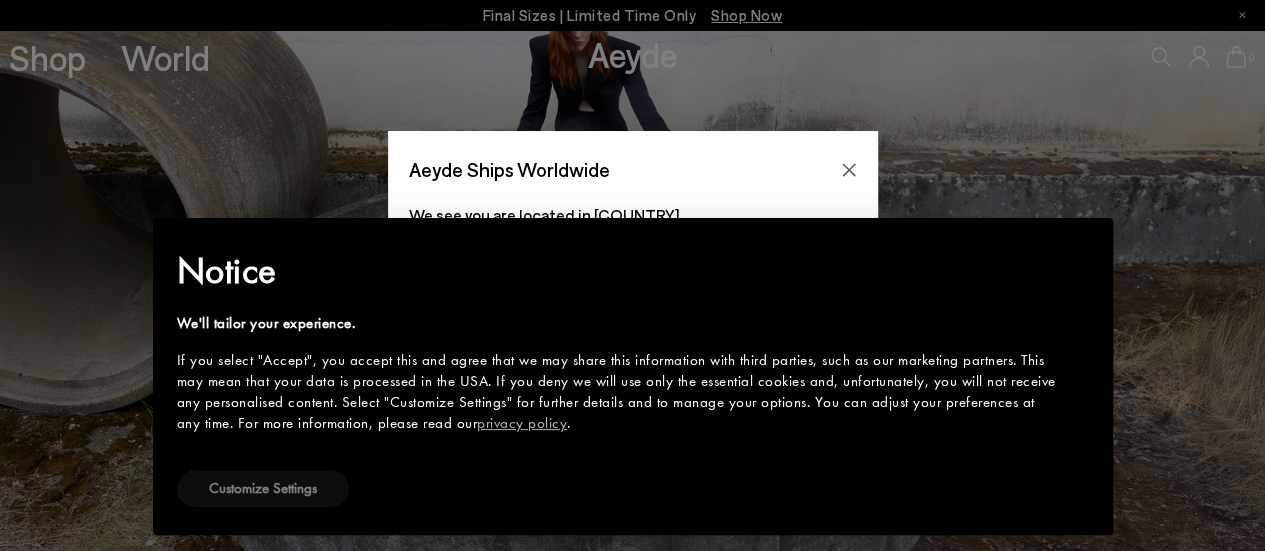 click on "Customize Settings" at bounding box center (263, 488) 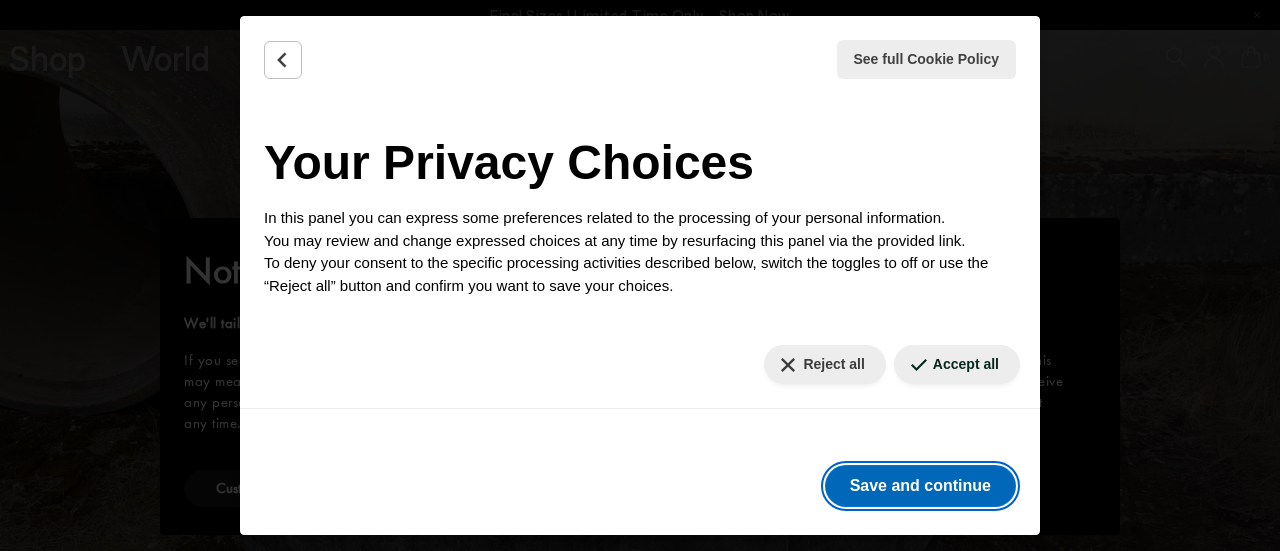 click on "Save and continue" at bounding box center [920, 486] 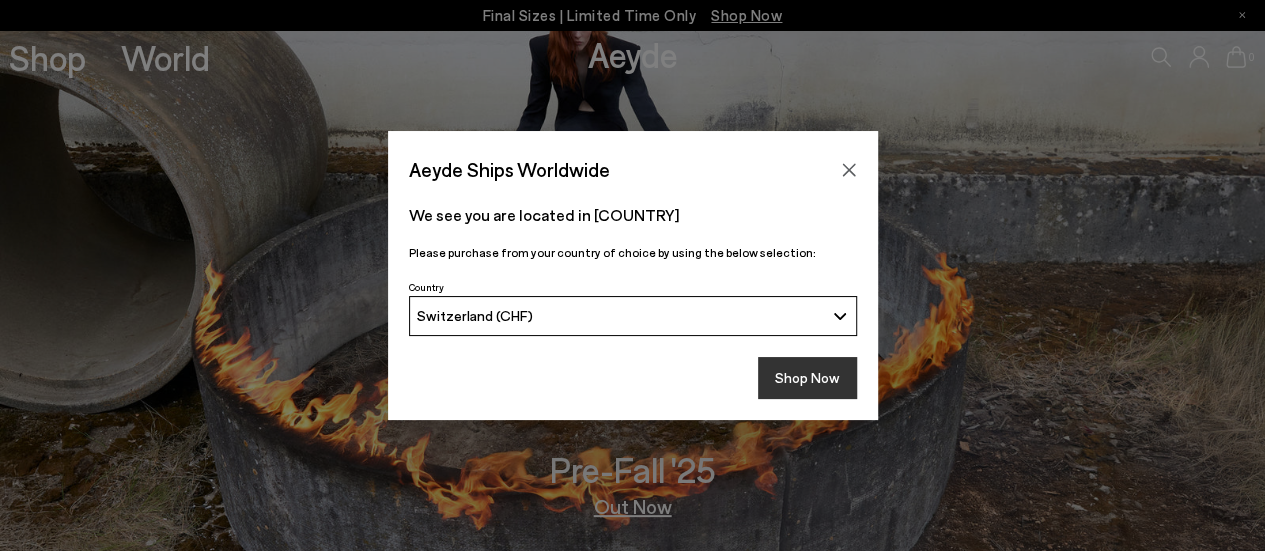 click on "Shop Now" at bounding box center (807, 378) 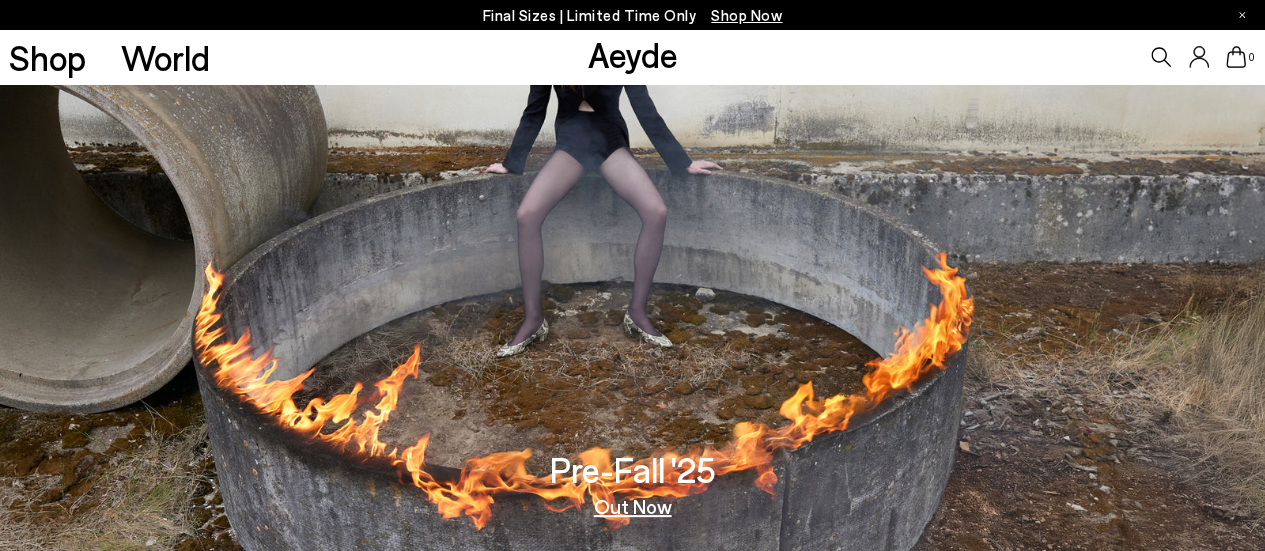 scroll, scrollTop: 100, scrollLeft: 0, axis: vertical 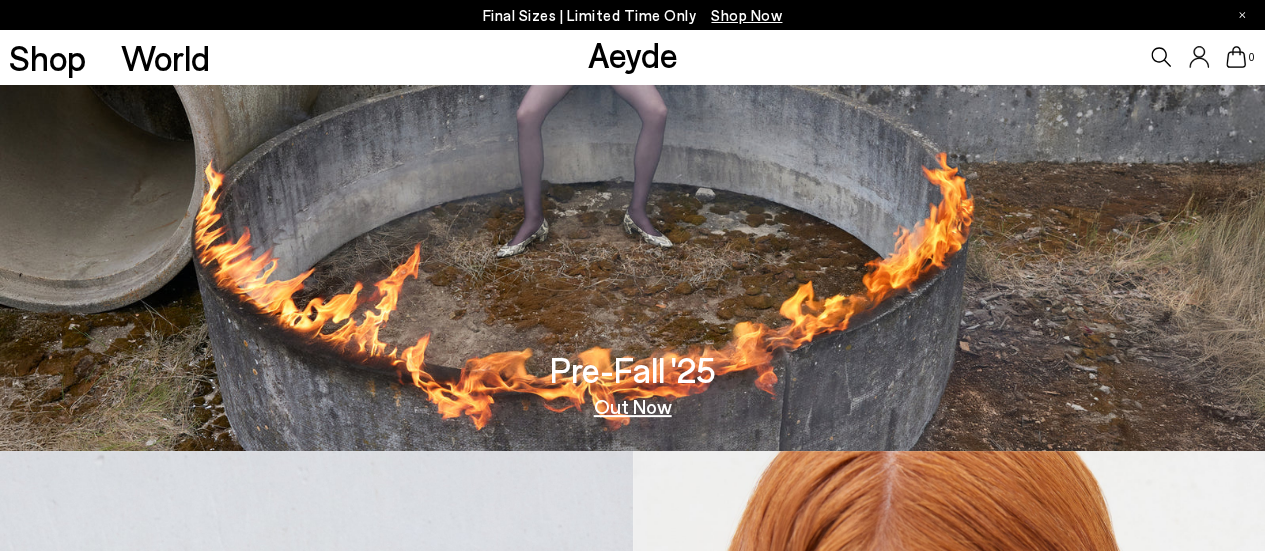 click on "Out Now" at bounding box center (633, 406) 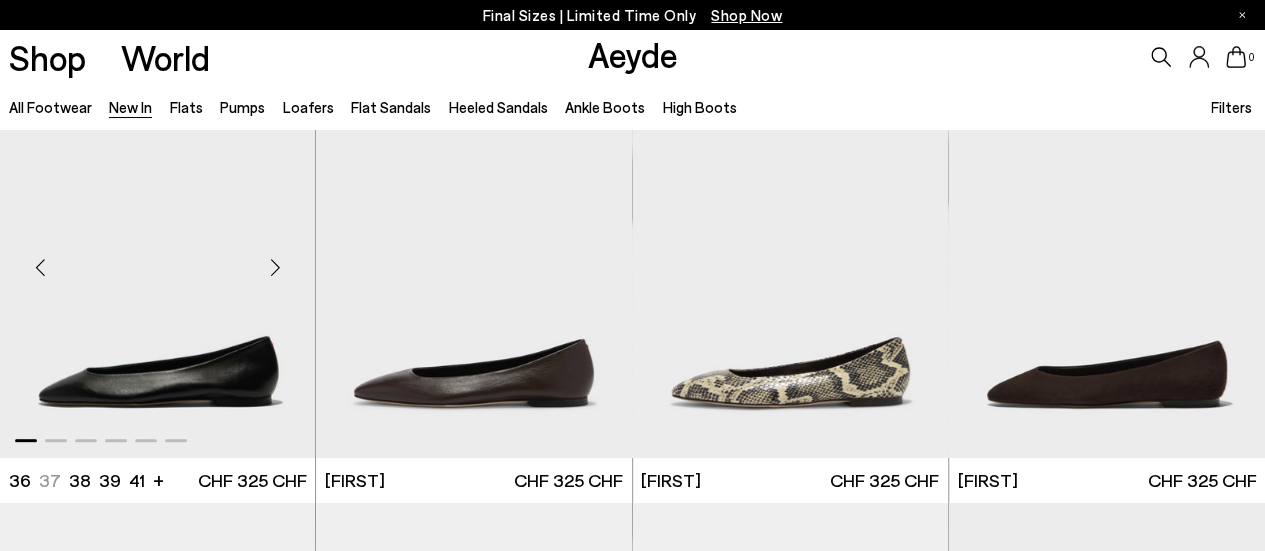 scroll, scrollTop: 100, scrollLeft: 0, axis: vertical 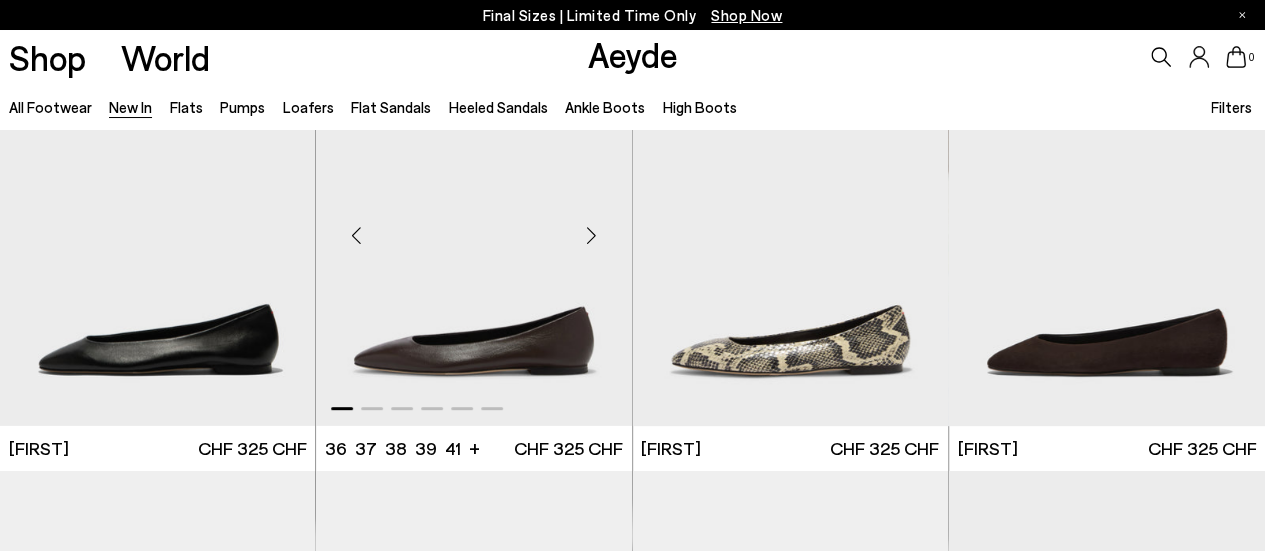 click at bounding box center [474, 227] 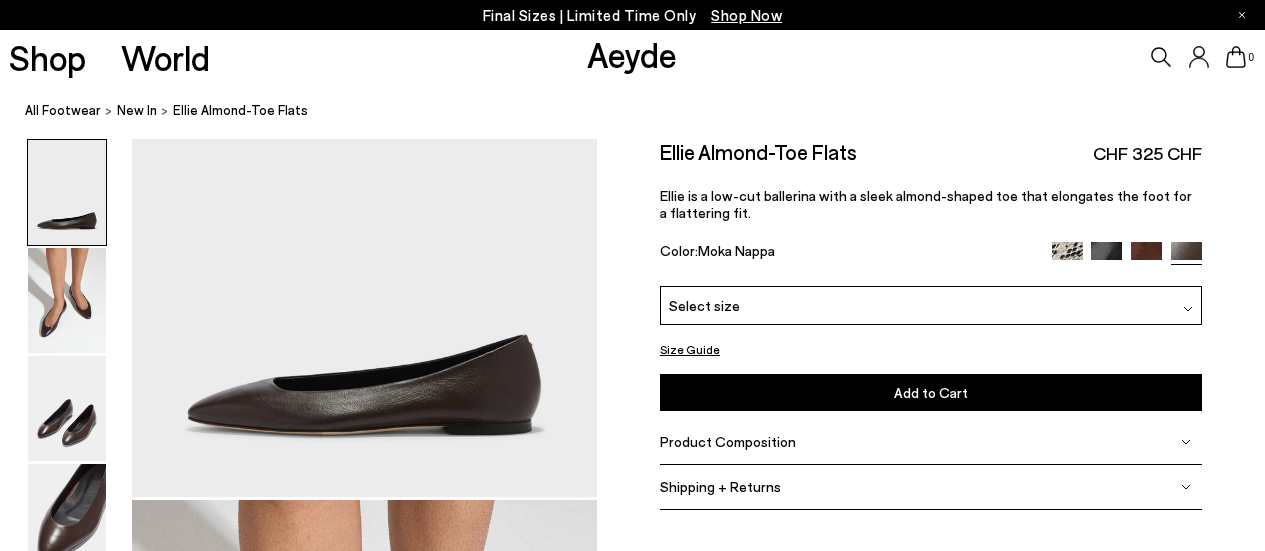 scroll, scrollTop: 0, scrollLeft: 0, axis: both 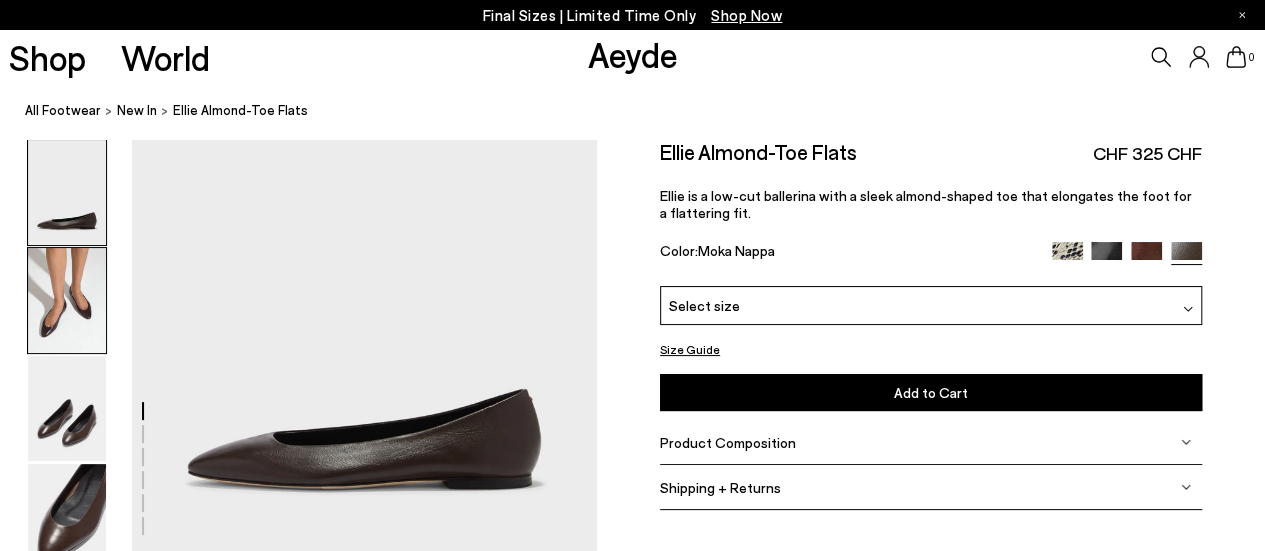click at bounding box center (67, 300) 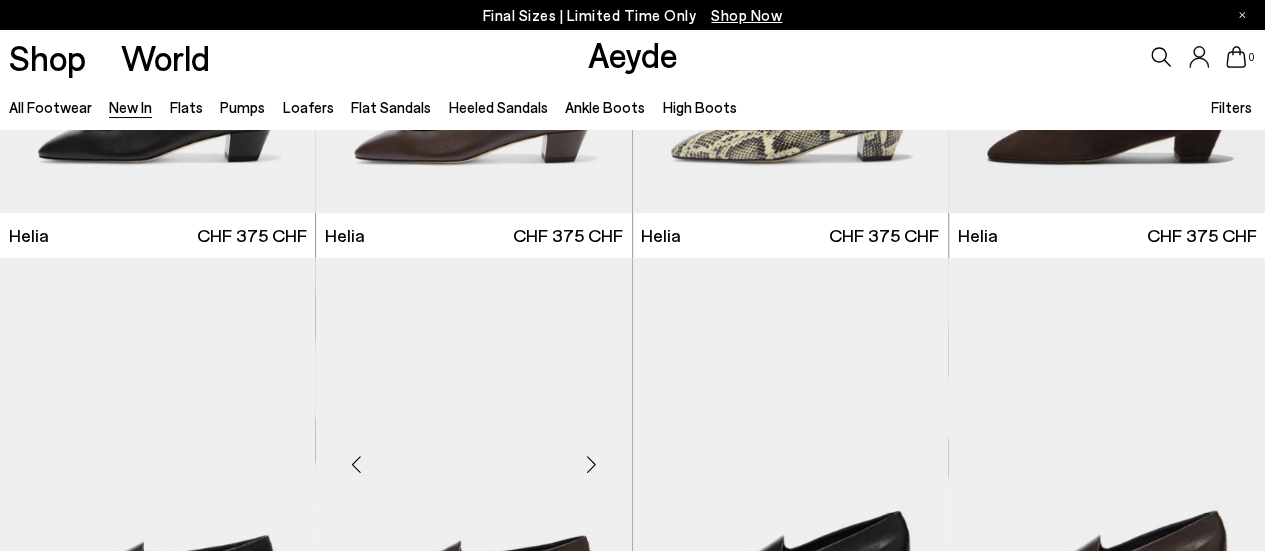 scroll, scrollTop: 900, scrollLeft: 0, axis: vertical 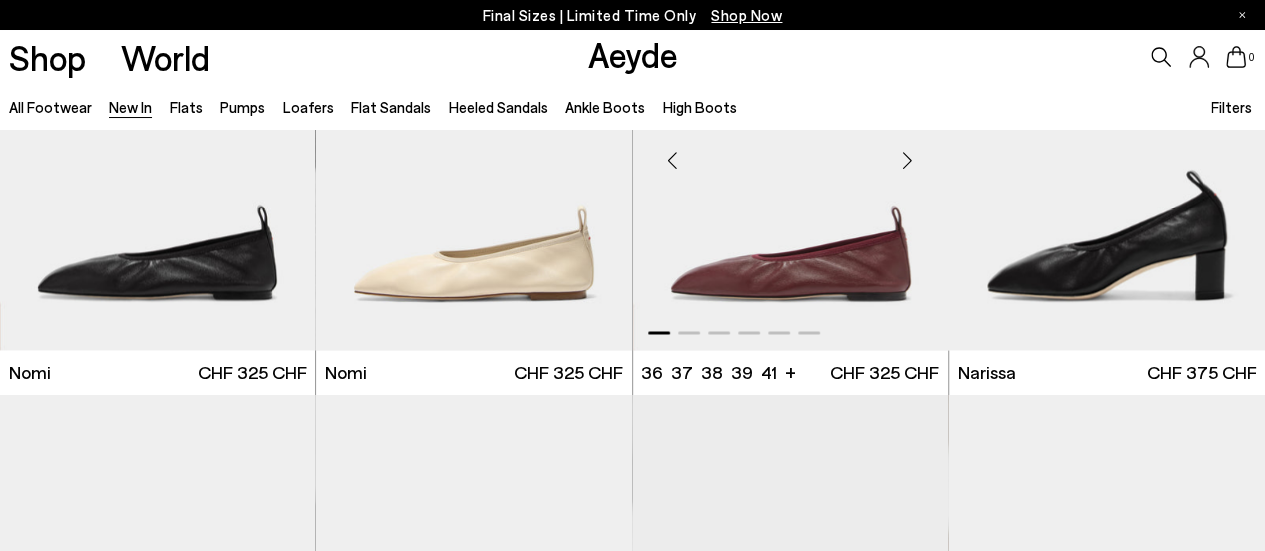 click at bounding box center (791, 152) 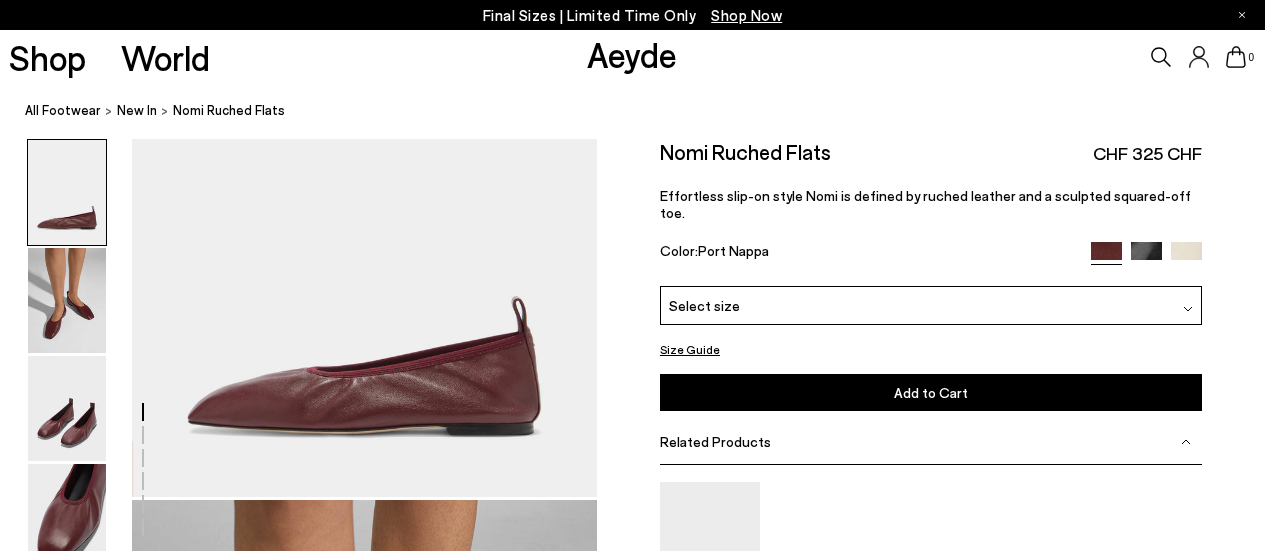 scroll, scrollTop: 0, scrollLeft: 0, axis: both 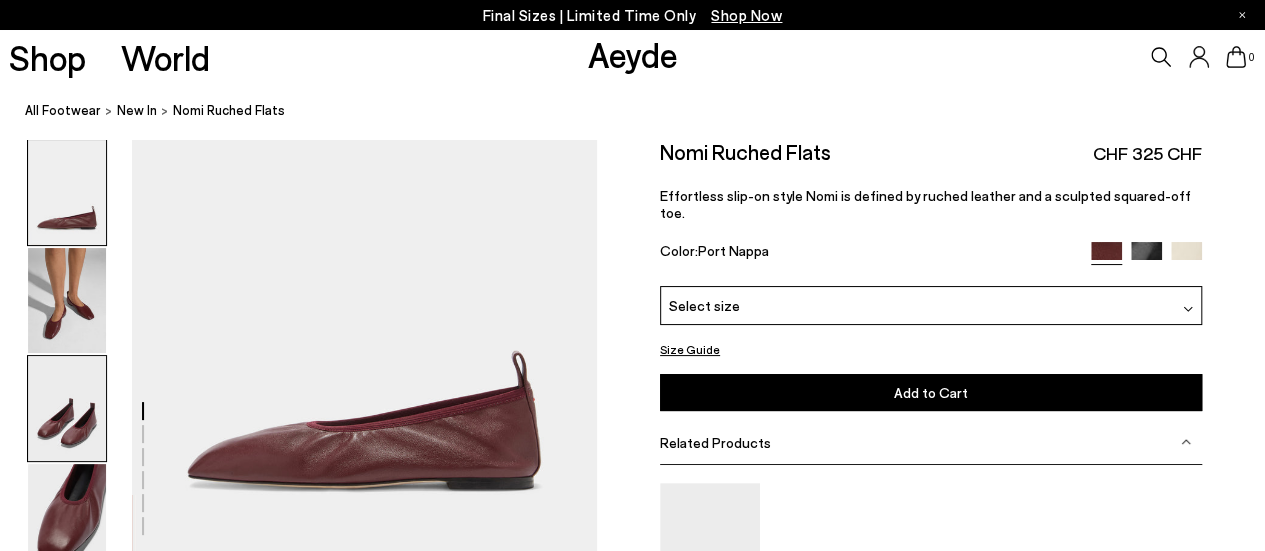 click at bounding box center [67, 408] 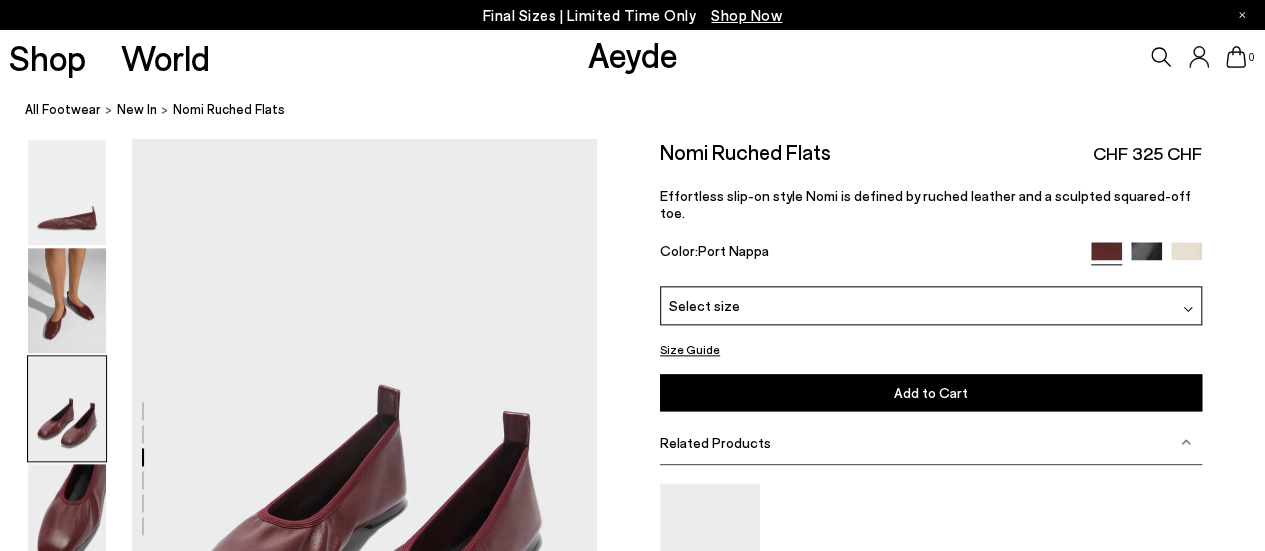 scroll, scrollTop: 1064, scrollLeft: 0, axis: vertical 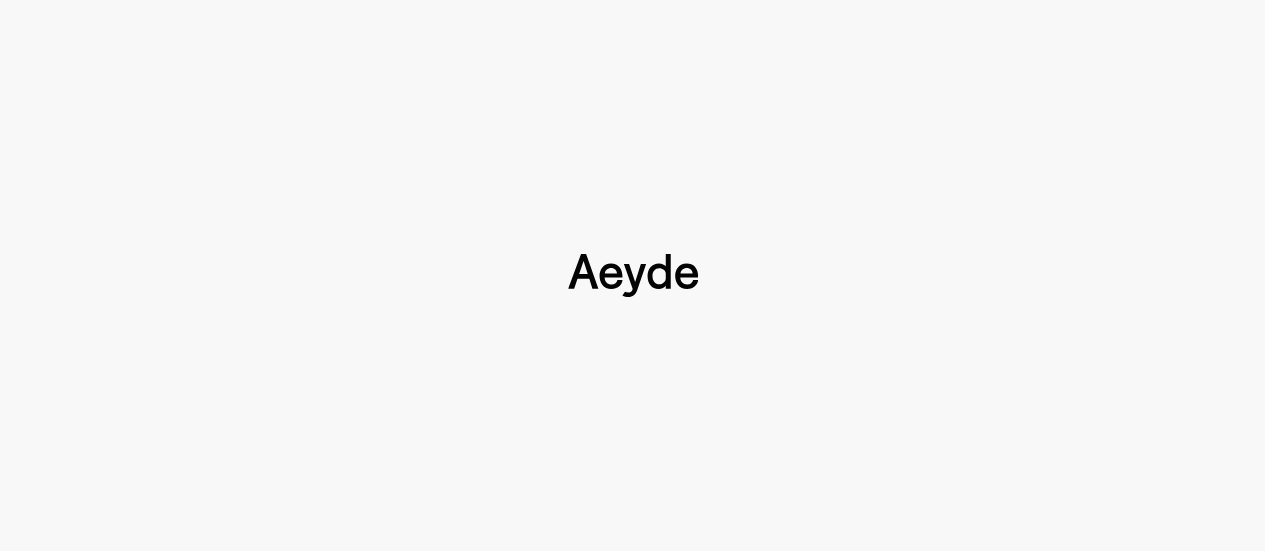 type 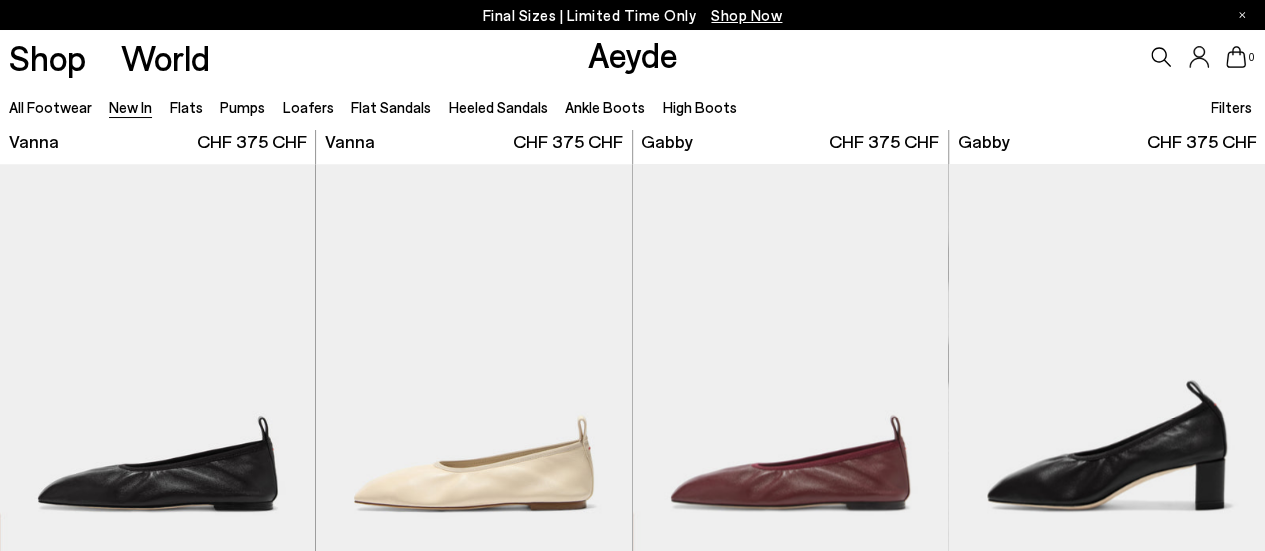 scroll, scrollTop: 1480, scrollLeft: 0, axis: vertical 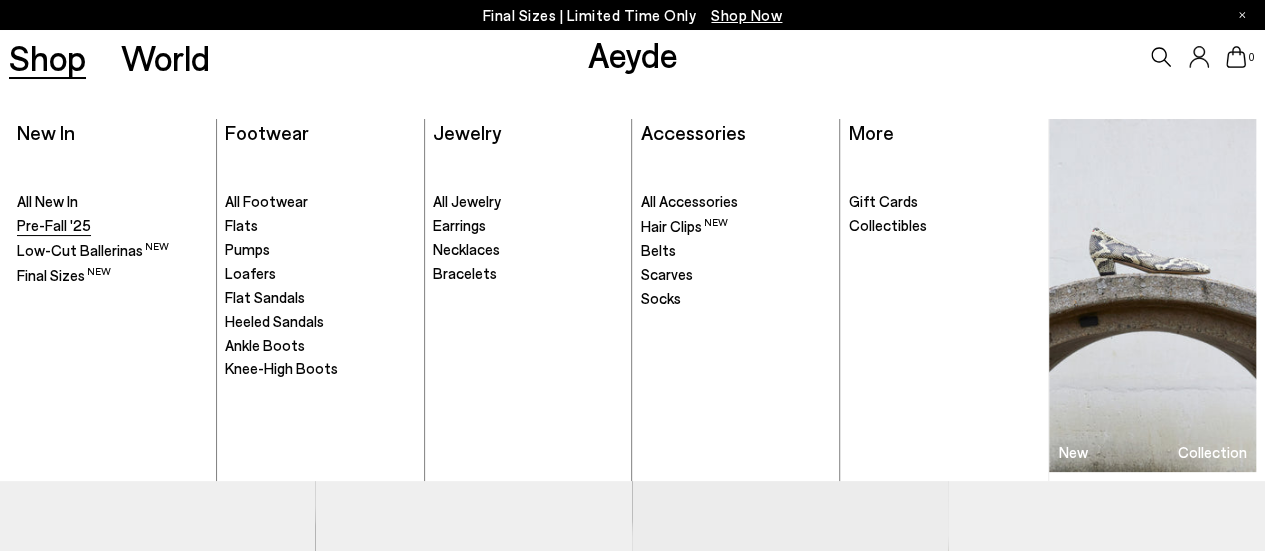click on "Pre-Fall '25" at bounding box center [54, 225] 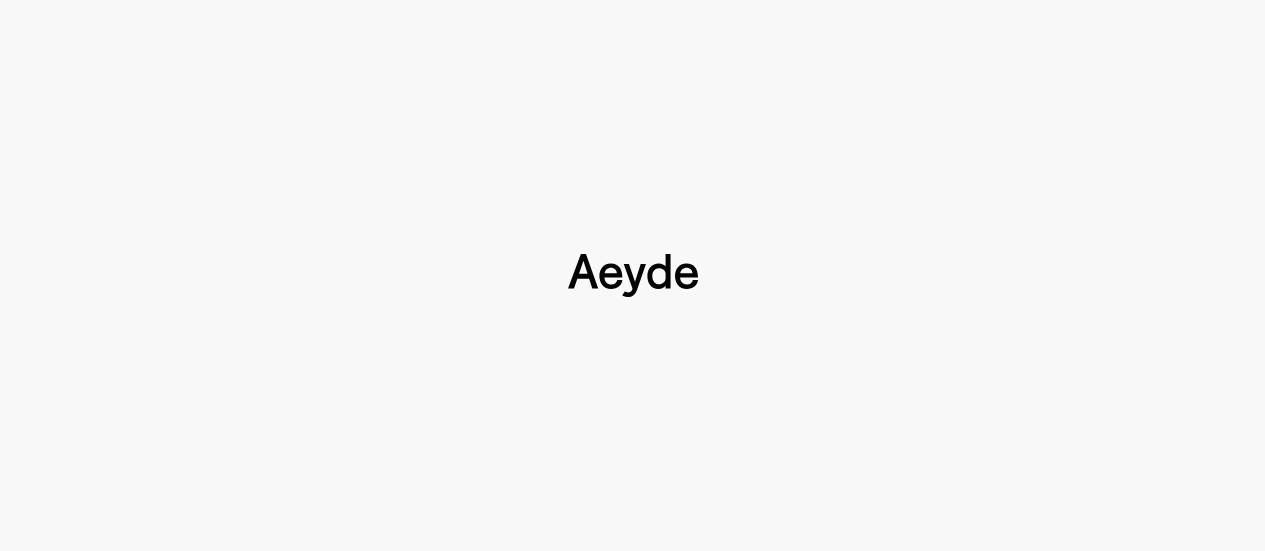 scroll, scrollTop: 0, scrollLeft: 0, axis: both 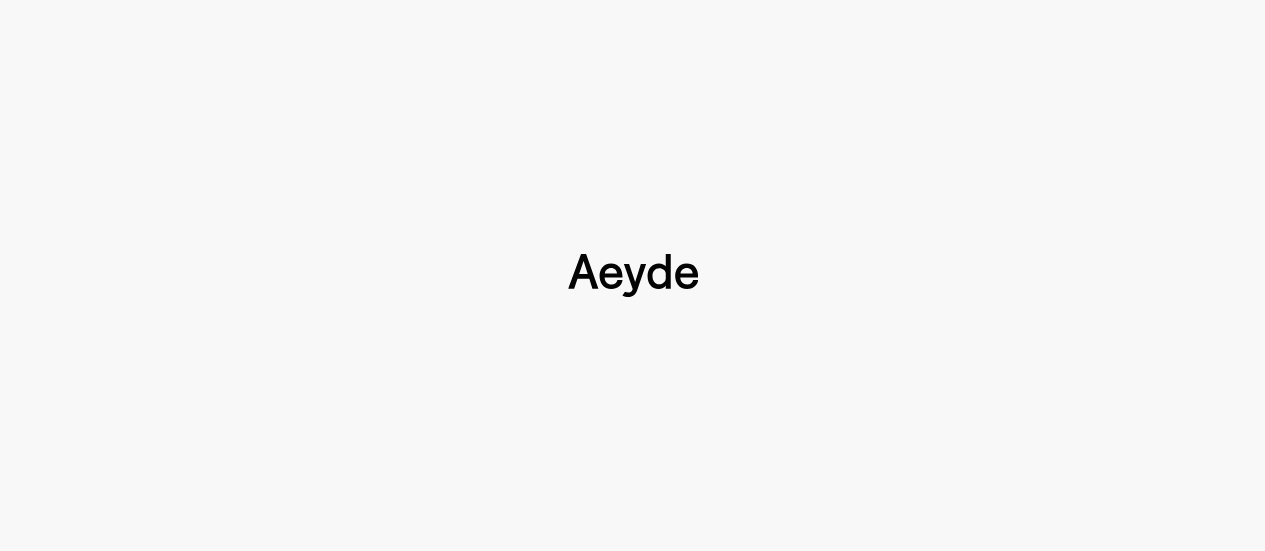 type 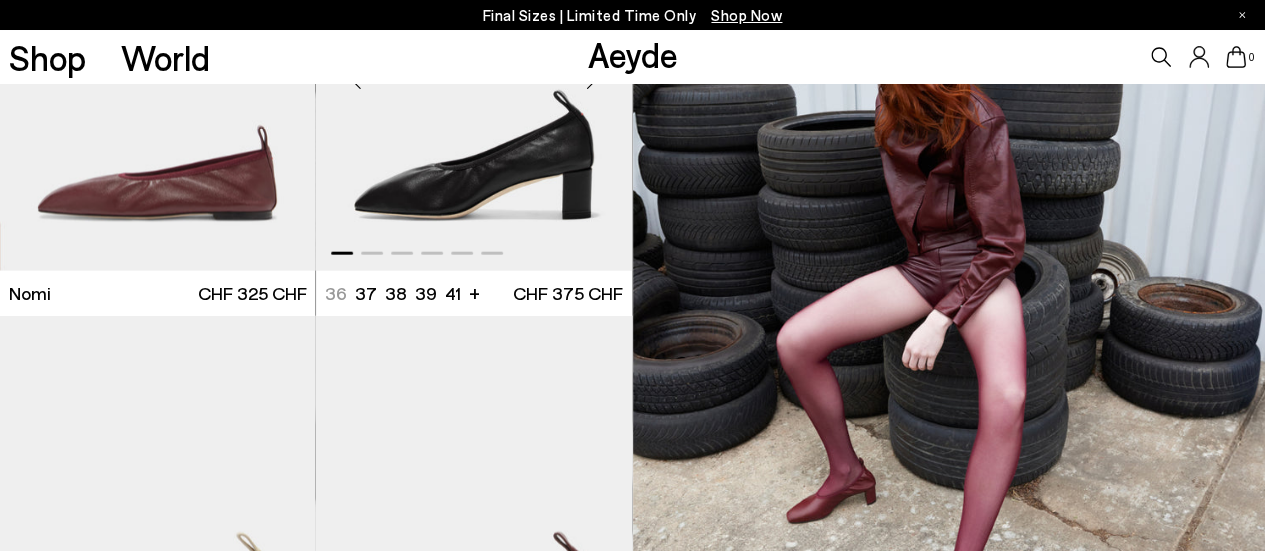 scroll, scrollTop: 6400, scrollLeft: 0, axis: vertical 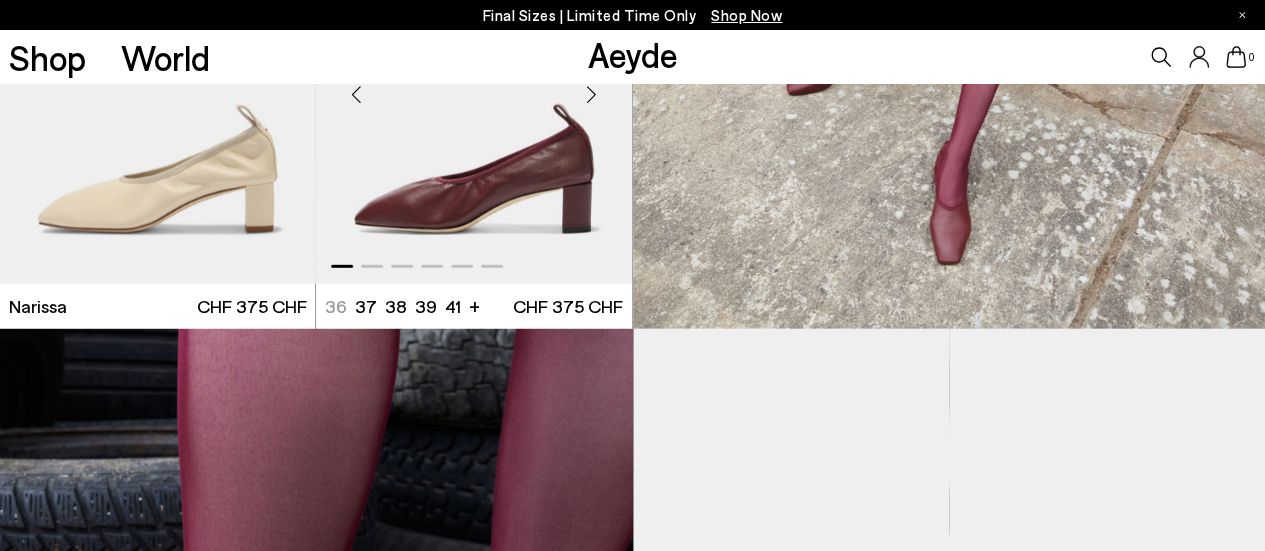click at bounding box center [474, 86] 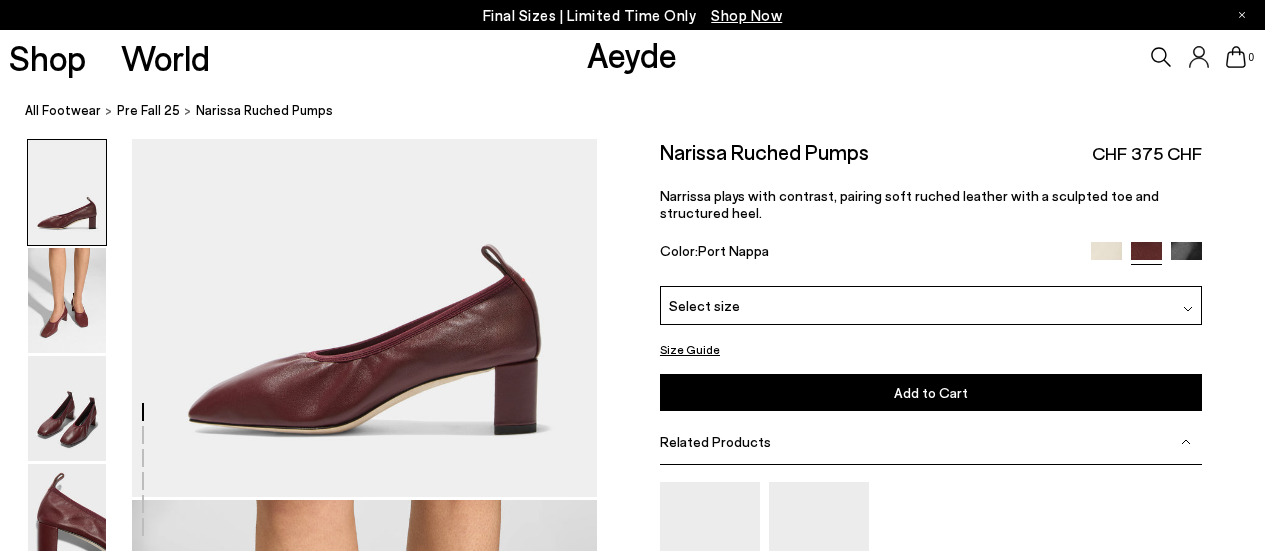 scroll, scrollTop: 0, scrollLeft: 0, axis: both 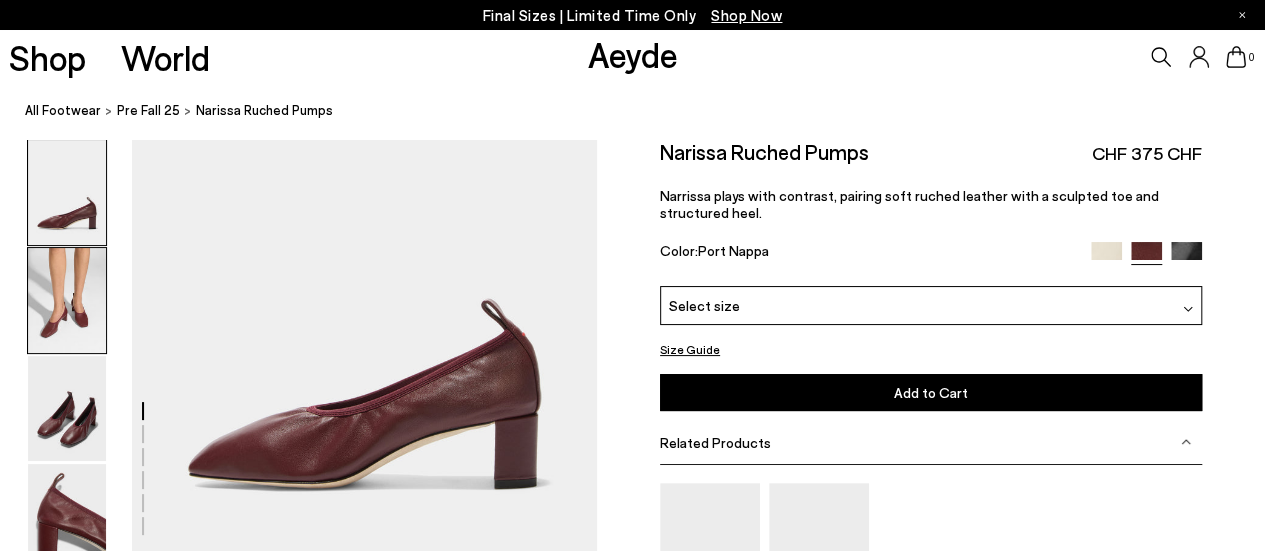 click at bounding box center (67, 300) 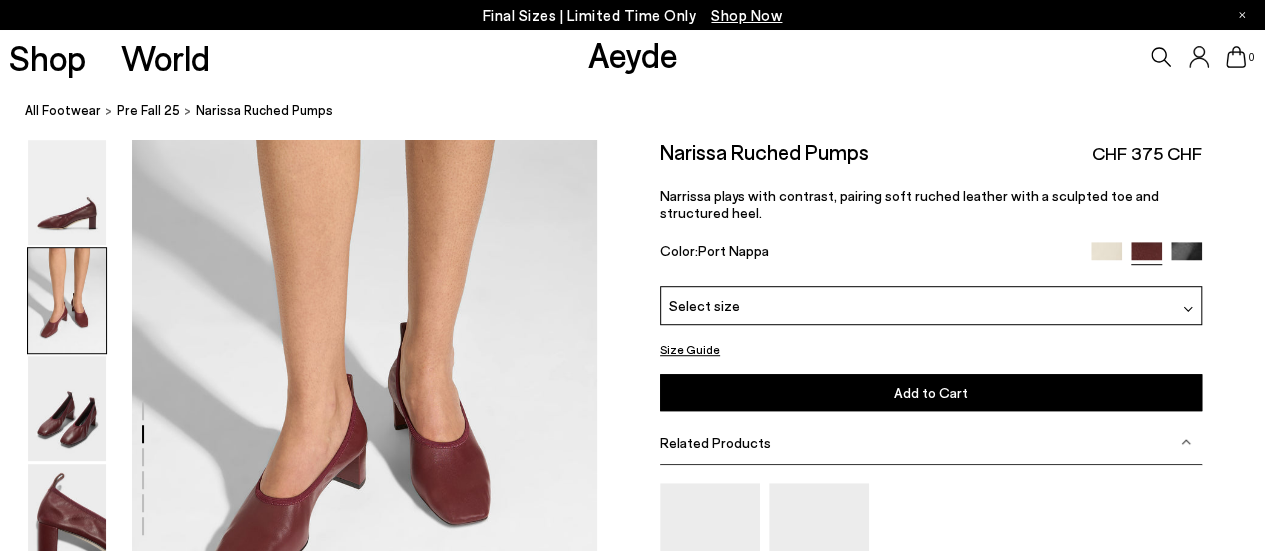 scroll, scrollTop: 617, scrollLeft: 0, axis: vertical 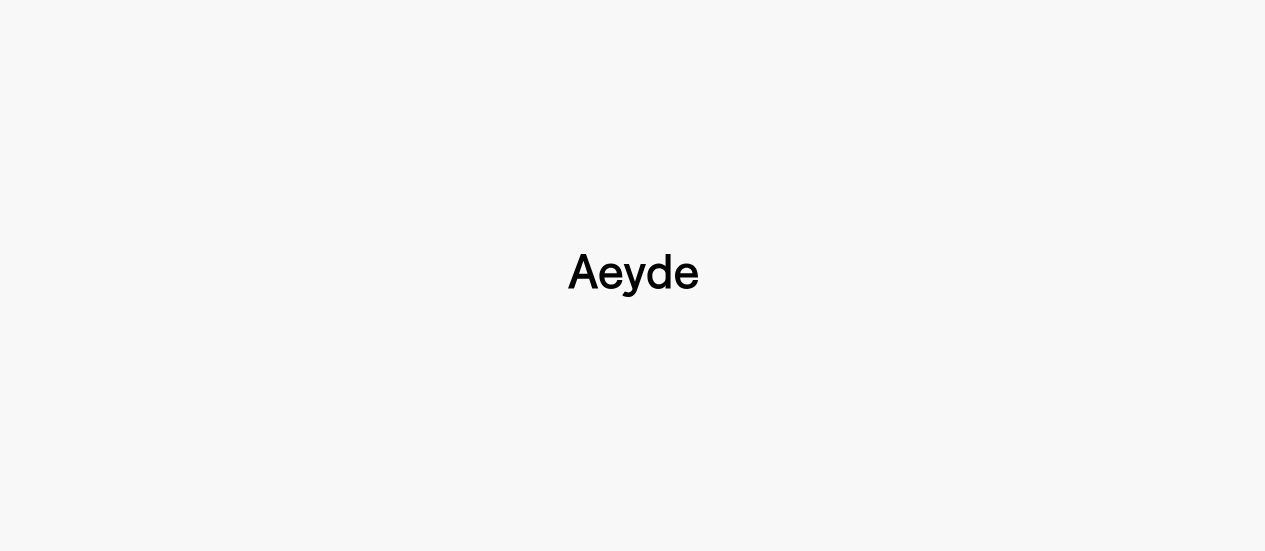 type 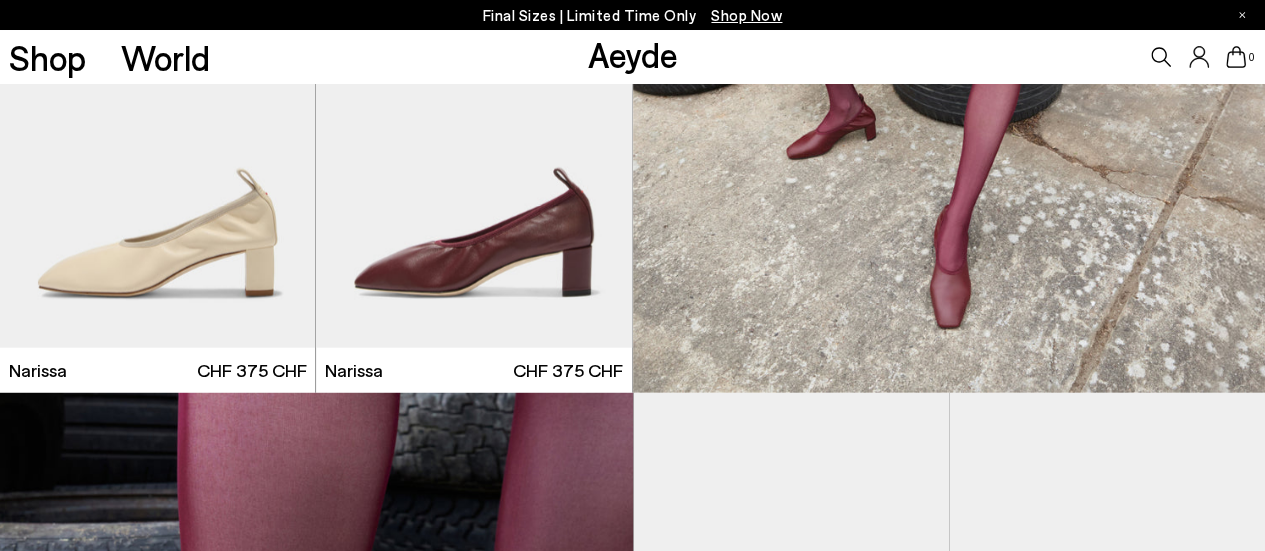 scroll, scrollTop: 6400, scrollLeft: 0, axis: vertical 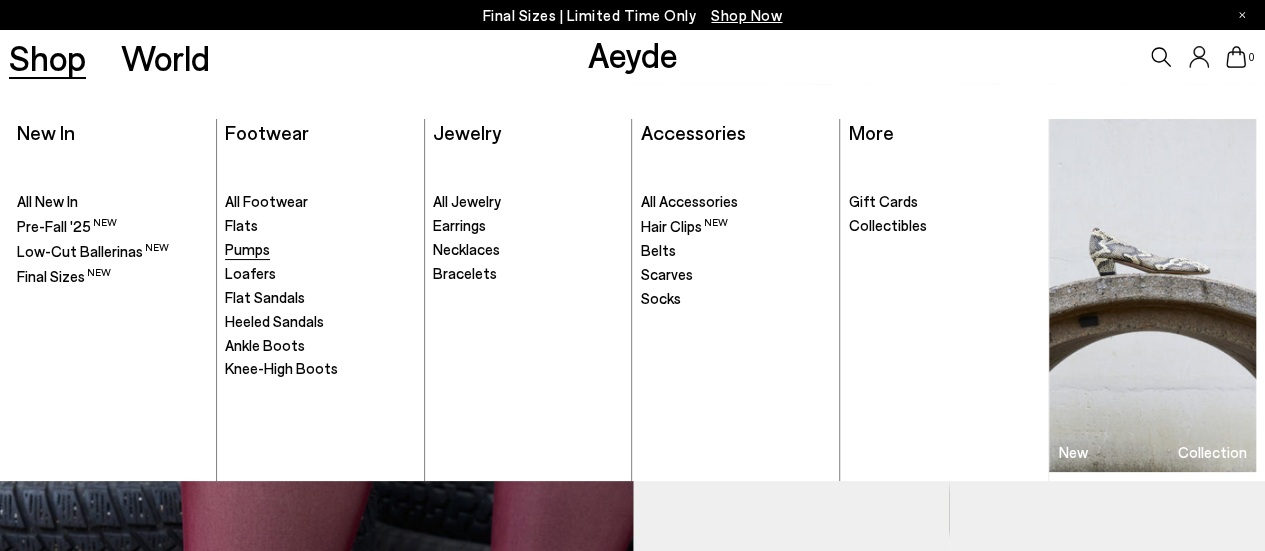 click on "Pumps" at bounding box center [247, 249] 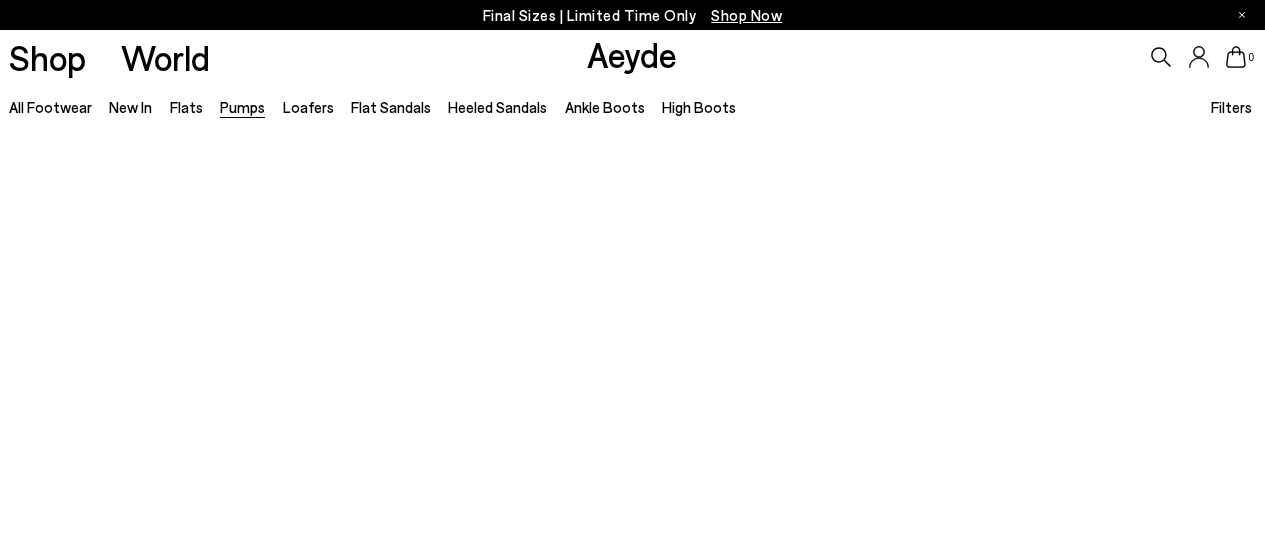 scroll, scrollTop: 0, scrollLeft: 0, axis: both 